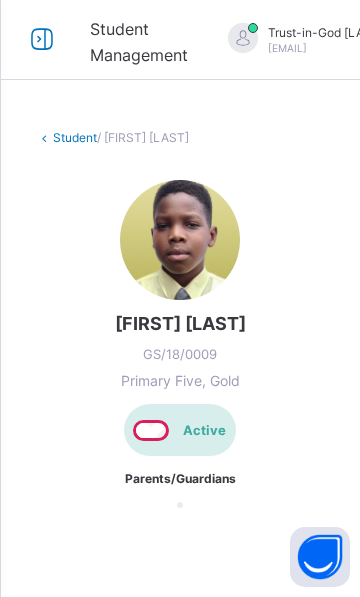 scroll, scrollTop: 0, scrollLeft: 0, axis: both 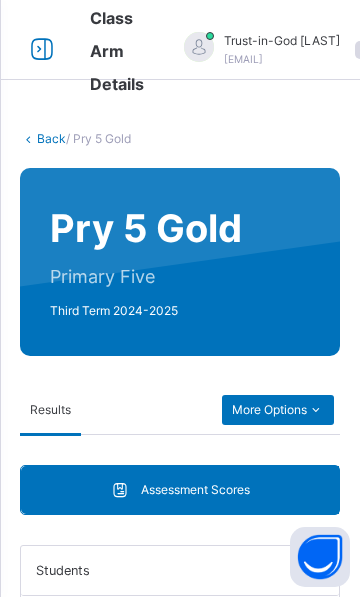 click on "[LAST] [FIRST] [FIRST] [FIRST]" at bounding box center (168, 757) 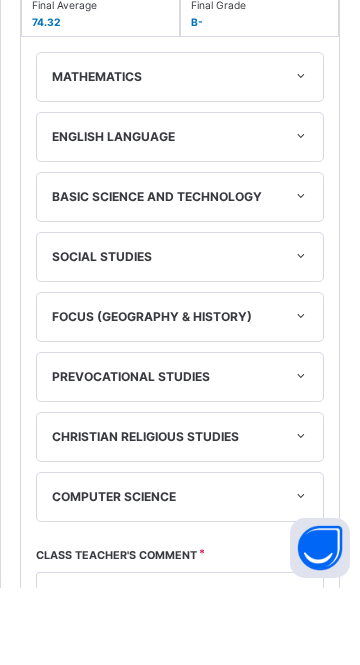 scroll, scrollTop: 553, scrollLeft: 0, axis: vertical 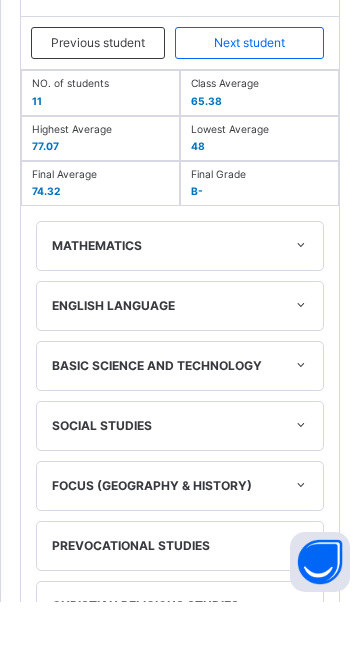 click on "Next student" at bounding box center (249, 106) 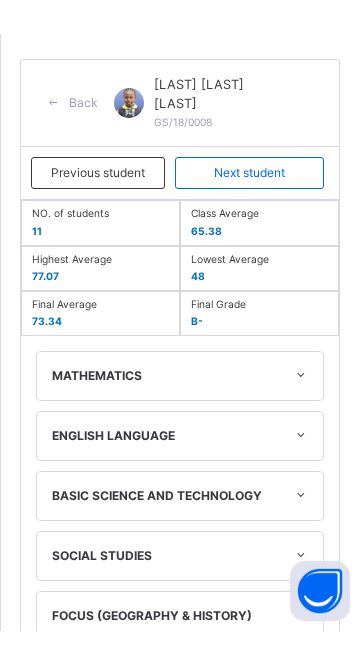 scroll, scrollTop: 848, scrollLeft: 0, axis: vertical 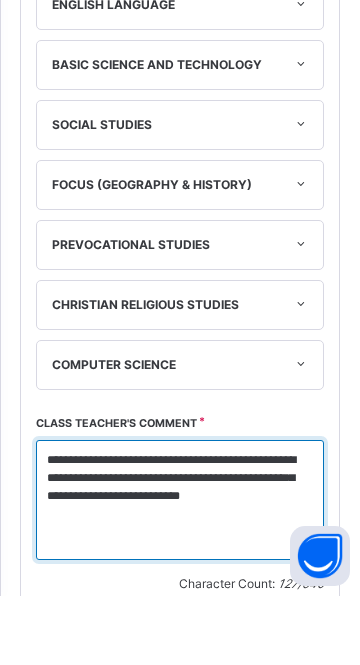 click on "**********" at bounding box center [180, 569] 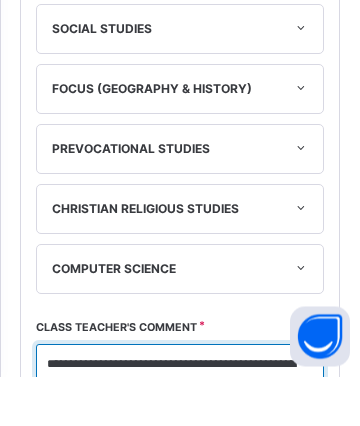 scroll, scrollTop: 1158, scrollLeft: 0, axis: vertical 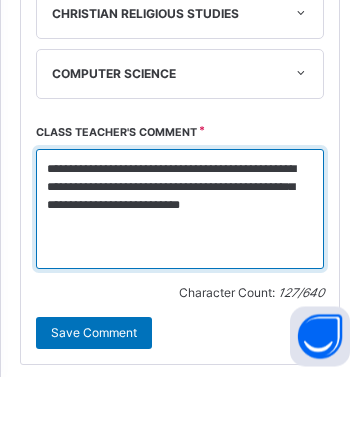 click on "**********" at bounding box center (180, 259) 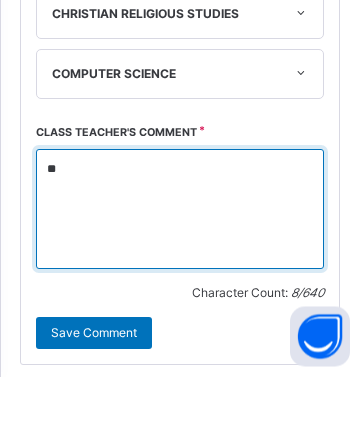 type on "*" 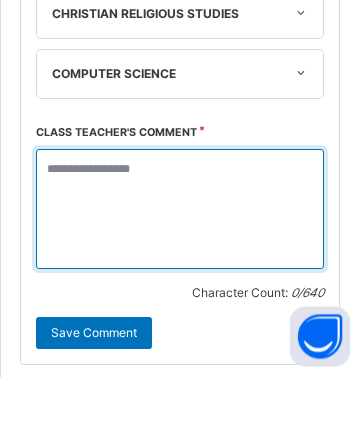 scroll, scrollTop: 0, scrollLeft: 0, axis: both 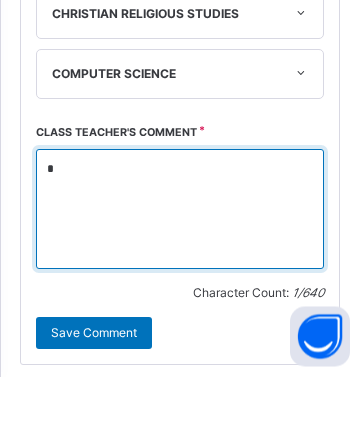 type on "*" 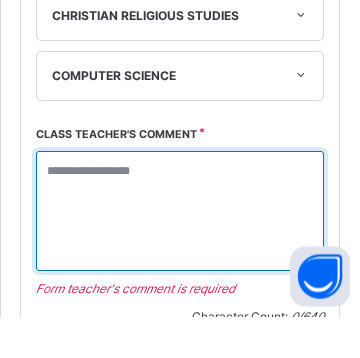 scroll, scrollTop: 1169, scrollLeft: 0, axis: vertical 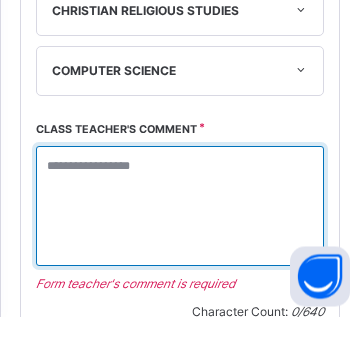 click at bounding box center (180, 248) 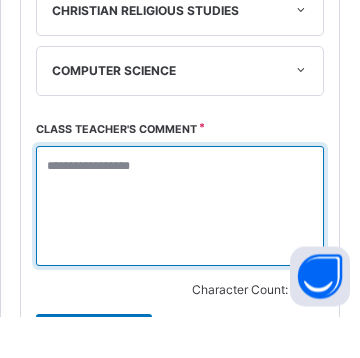 scroll, scrollTop: 0, scrollLeft: 0, axis: both 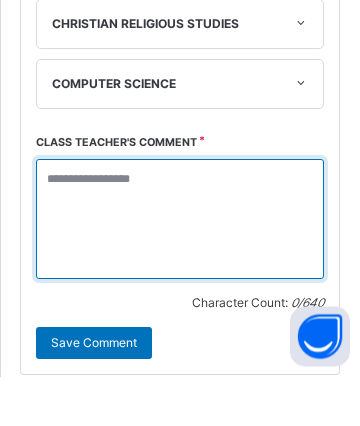 click at bounding box center [180, 269] 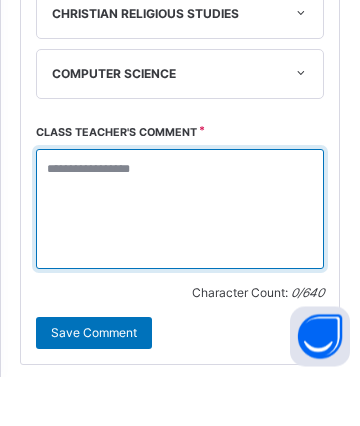 click at bounding box center [180, 259] 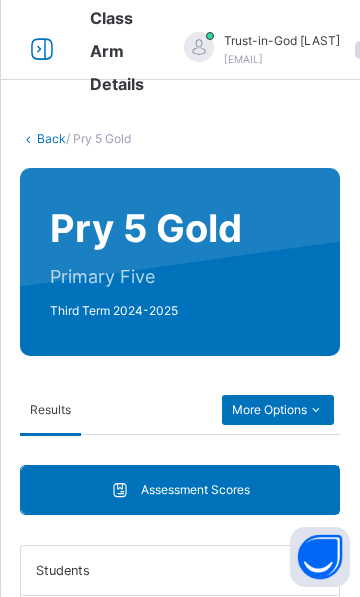 scroll, scrollTop: 316, scrollLeft: 0, axis: vertical 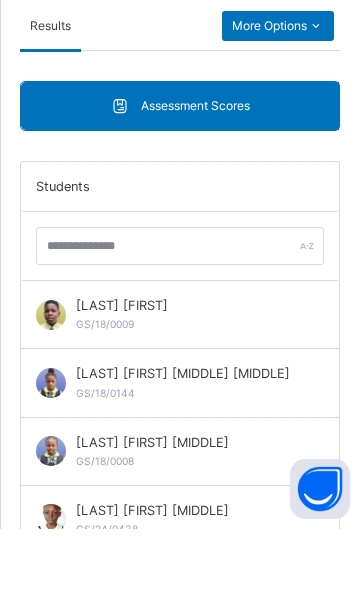 click on "Abah Avidan  GS/18/0009" at bounding box center (180, 383) 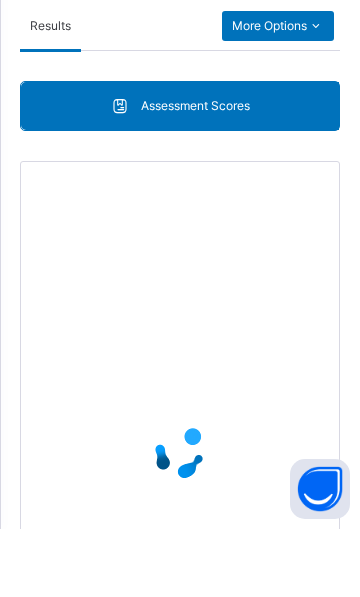 scroll, scrollTop: 316, scrollLeft: 0, axis: vertical 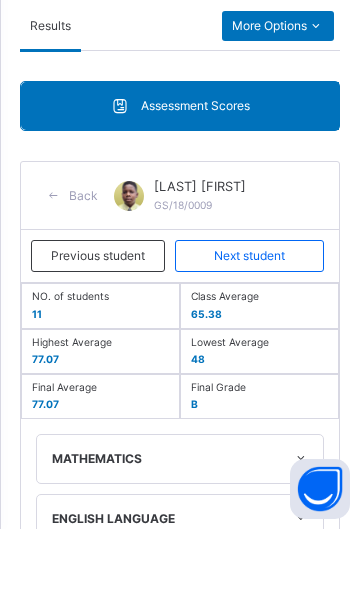 click on "Next student" at bounding box center [249, 324] 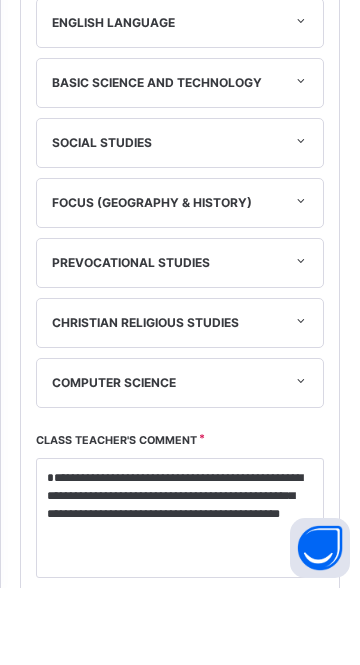 scroll, scrollTop: 864, scrollLeft: 0, axis: vertical 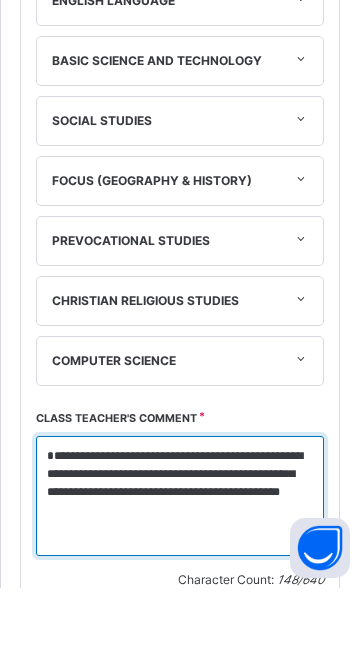 click on "**********" at bounding box center [180, 573] 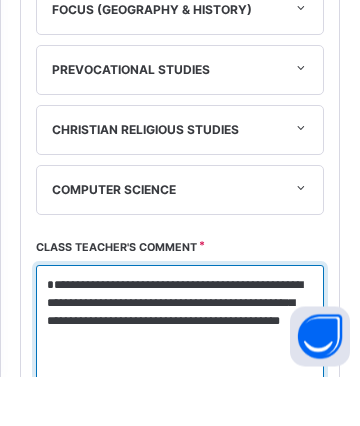 scroll, scrollTop: 1135, scrollLeft: 0, axis: vertical 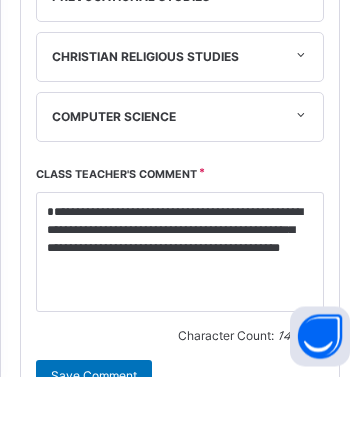 click on "Back" at bounding box center (75, -536) 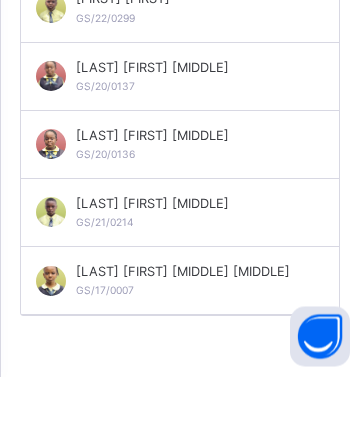scroll, scrollTop: 397, scrollLeft: 0, axis: vertical 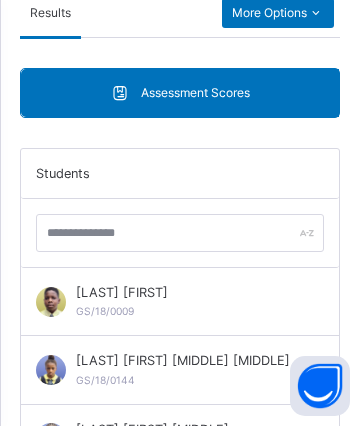 click on "Abah Avidan  GS/18/0009" at bounding box center [180, 302] 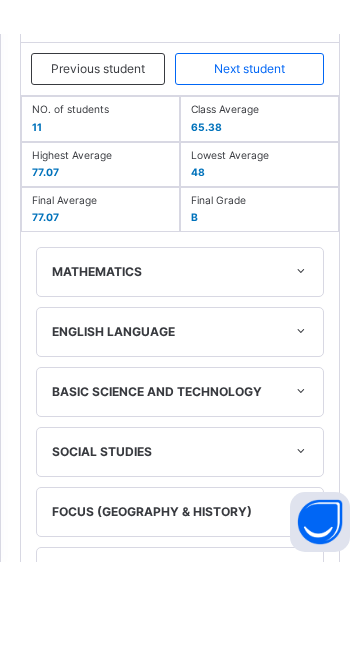 scroll, scrollTop: 796, scrollLeft: 0, axis: vertical 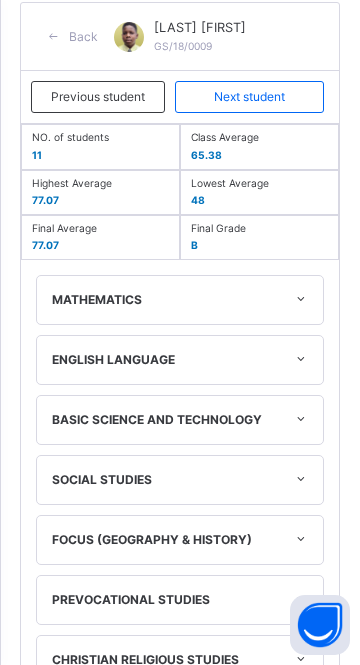 click on "Next student" at bounding box center (249, 97) 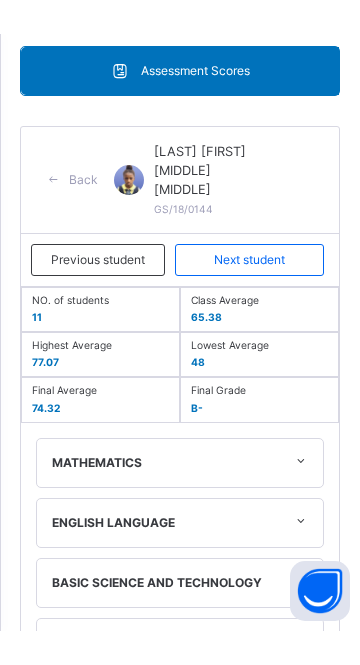 scroll, scrollTop: 897, scrollLeft: 0, axis: vertical 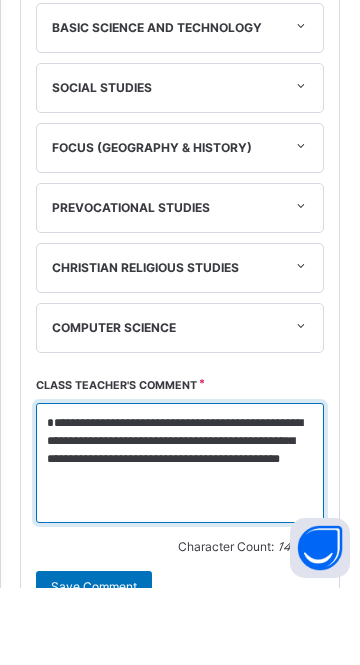 click on "**********" at bounding box center (180, 540) 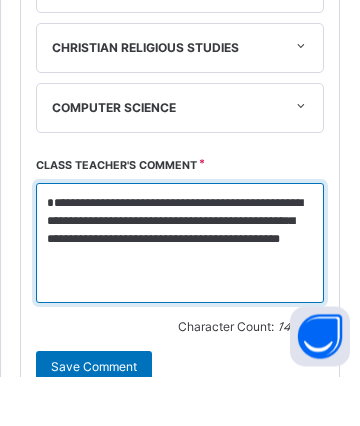 scroll, scrollTop: 1153, scrollLeft: 0, axis: vertical 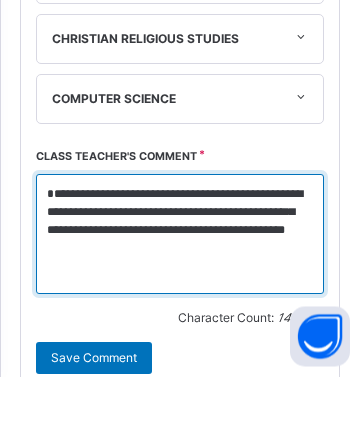 type on "**********" 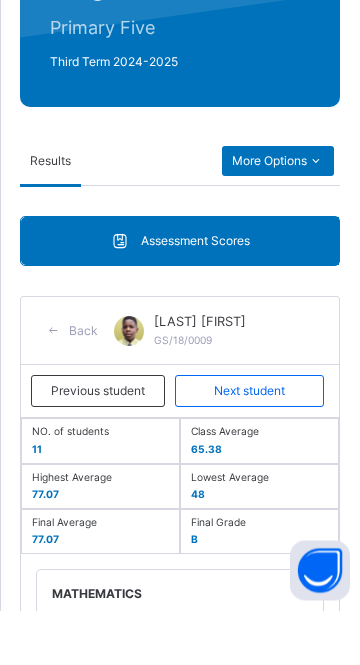 scroll, scrollTop: 210, scrollLeft: 0, axis: vertical 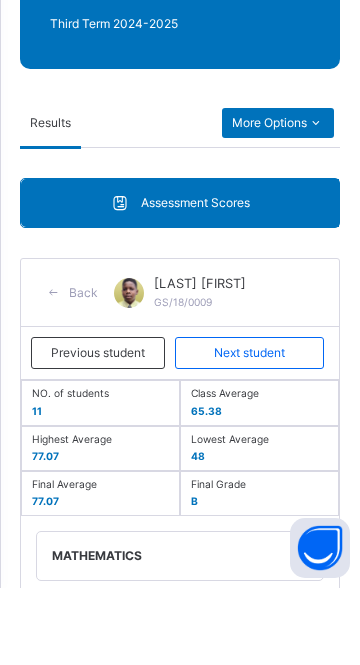 click on "Next student" at bounding box center (249, 430) 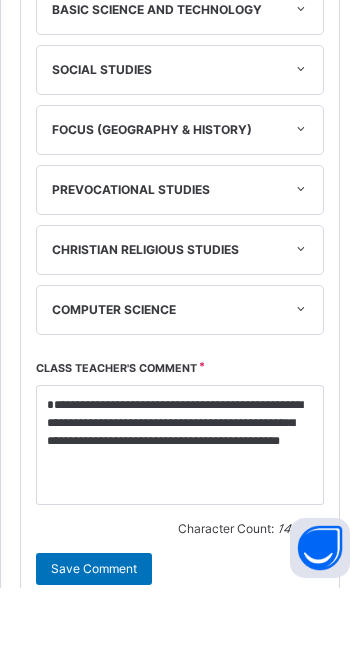 scroll, scrollTop: 910, scrollLeft: 0, axis: vertical 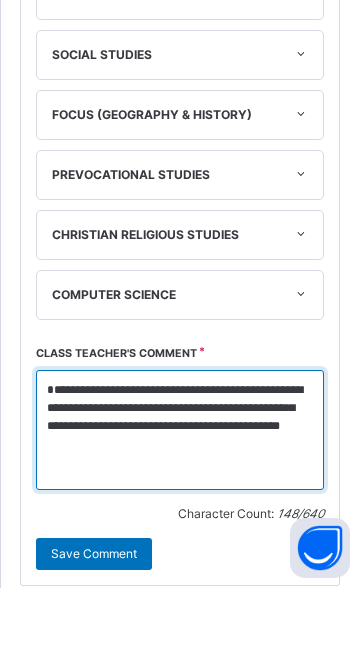 click on "**********" at bounding box center [180, 507] 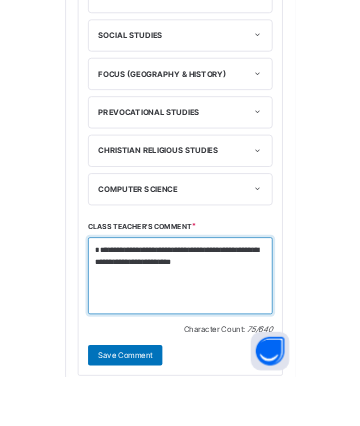 scroll, scrollTop: 1174, scrollLeft: 0, axis: vertical 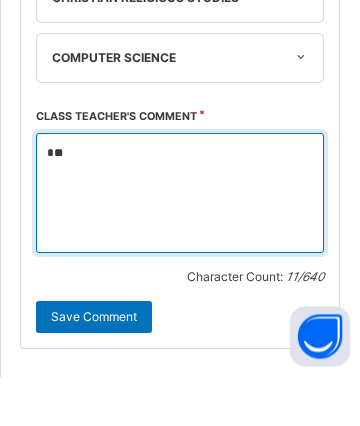 type on "*" 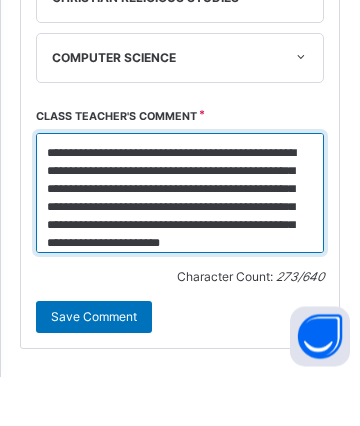 scroll, scrollTop: 16, scrollLeft: 0, axis: vertical 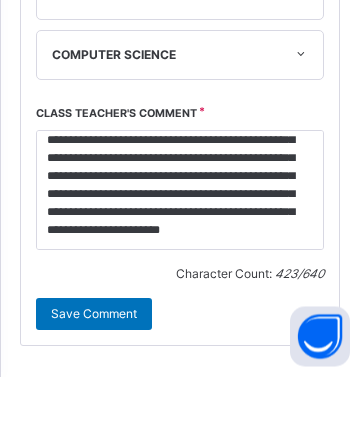 click on "Save Comment" at bounding box center (94, 364) 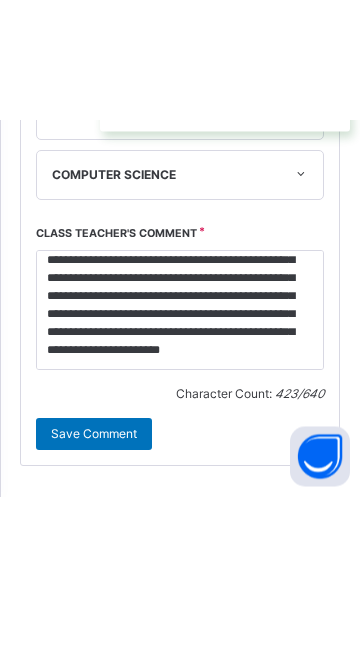 scroll, scrollTop: 909, scrollLeft: 0, axis: vertical 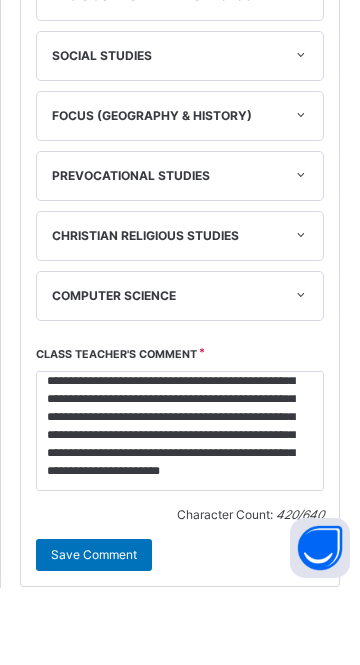 type on "**********" 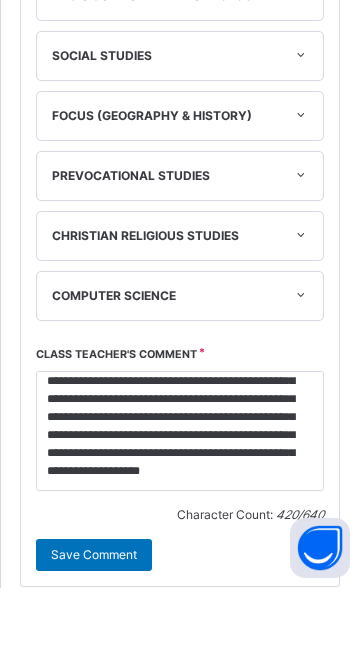 click on "Save Comment" at bounding box center [94, 632] 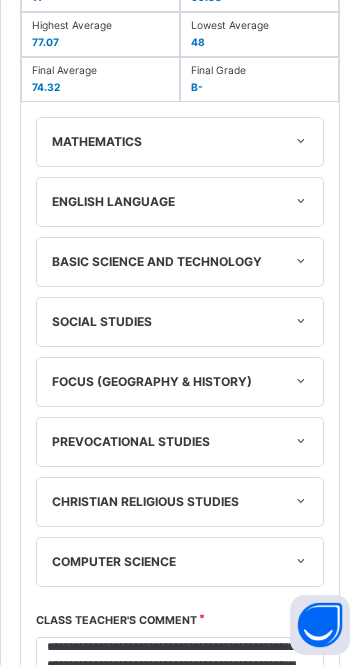 scroll, scrollTop: 661, scrollLeft: 0, axis: vertical 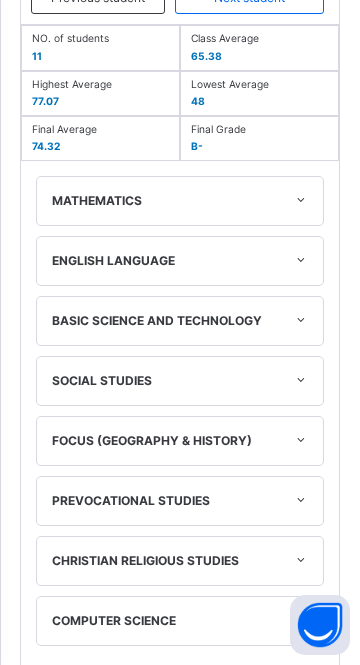 click on "**********" at bounding box center [180, 756] 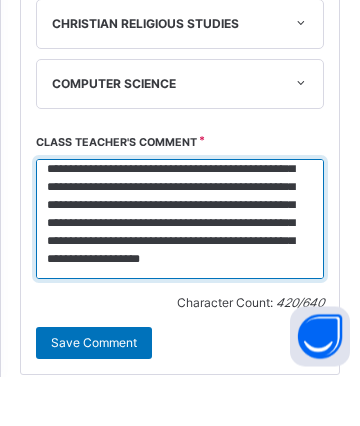 scroll, scrollTop: 1148, scrollLeft: 0, axis: vertical 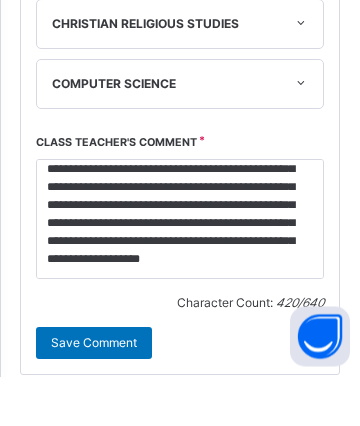 click on "**********" at bounding box center (180, 49) 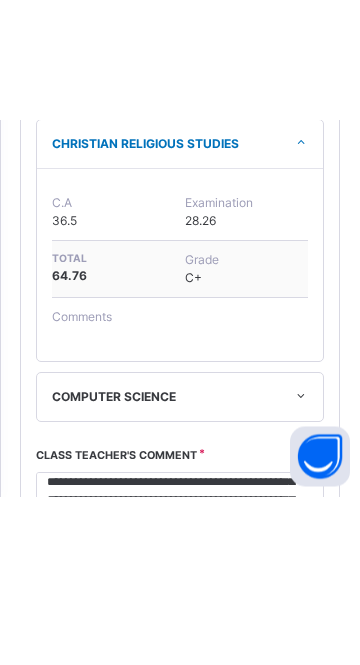 scroll, scrollTop: 1040, scrollLeft: 0, axis: vertical 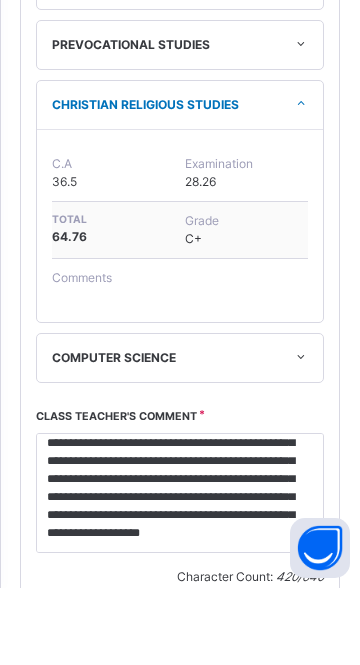 click on "Save Comment" at bounding box center (94, 694) 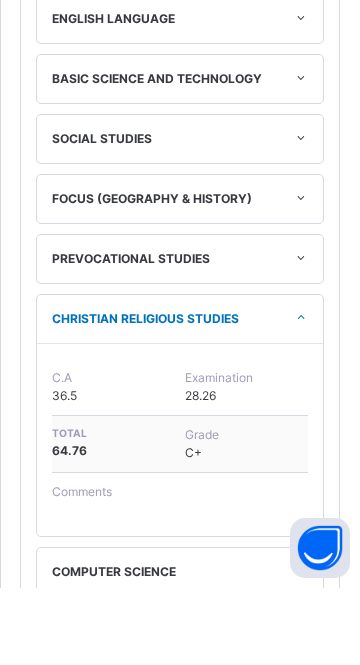 scroll, scrollTop: 843, scrollLeft: 0, axis: vertical 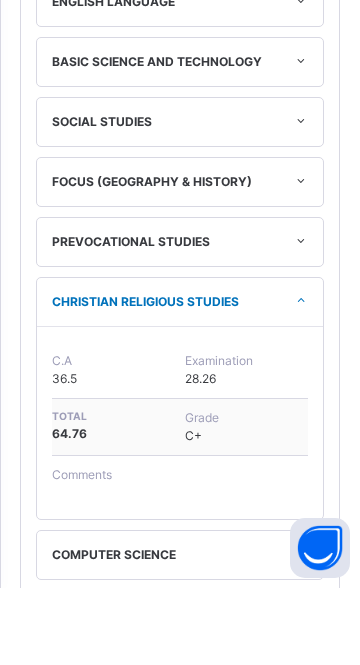 click on "CHRISTIAN RELIGIOUS STUDIES" at bounding box center (180, 379) 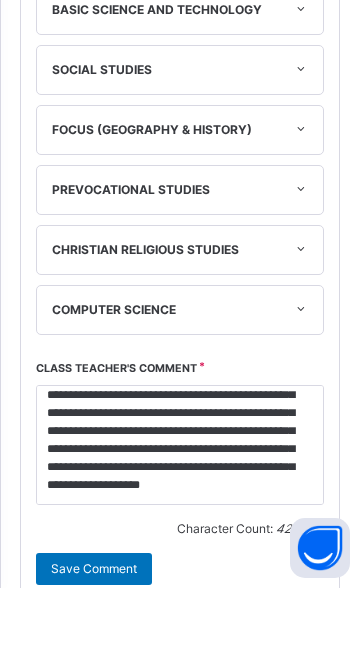 scroll, scrollTop: 910, scrollLeft: 0, axis: vertical 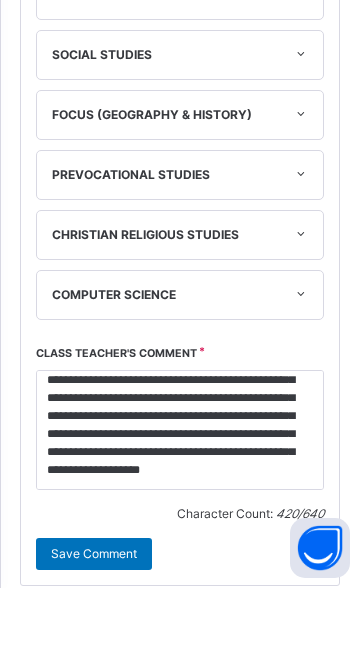 click on "Save Comment" at bounding box center (94, 631) 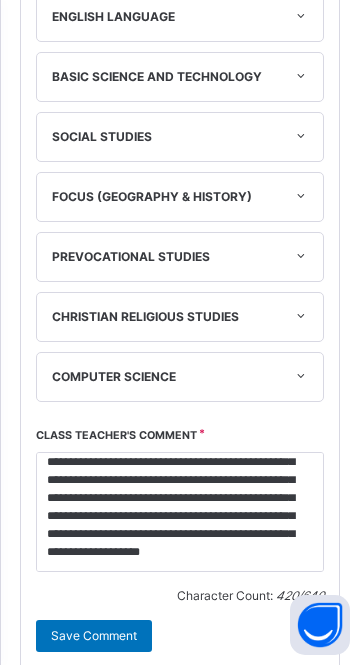 scroll, scrollTop: 881, scrollLeft: 0, axis: vertical 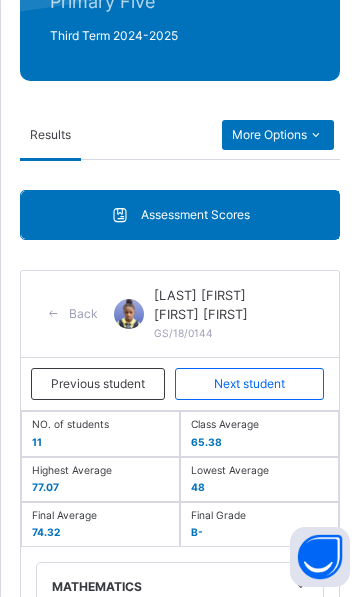 click on "Previous student" at bounding box center (98, 384) 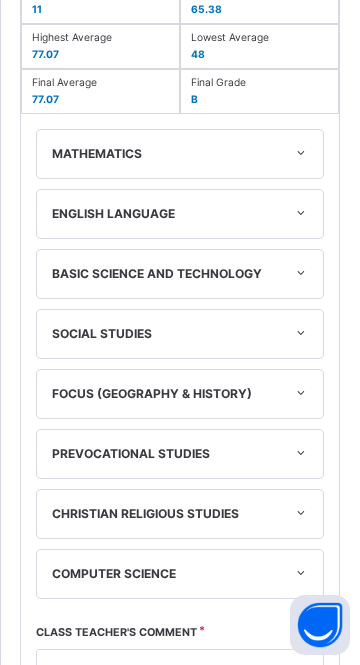 scroll, scrollTop: 145, scrollLeft: 0, axis: vertical 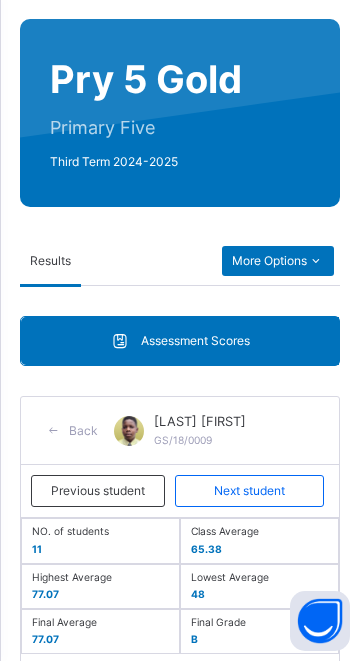 click on "Next student" at bounding box center [249, 495] 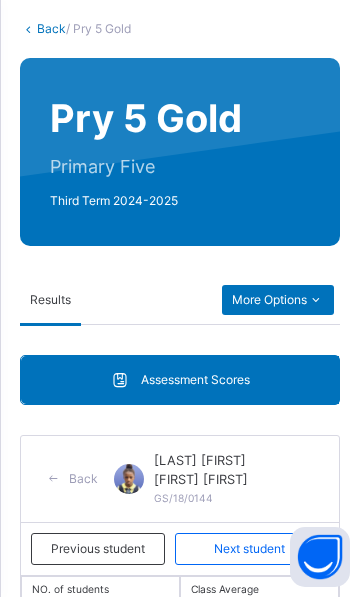 scroll, scrollTop: 109, scrollLeft: 0, axis: vertical 